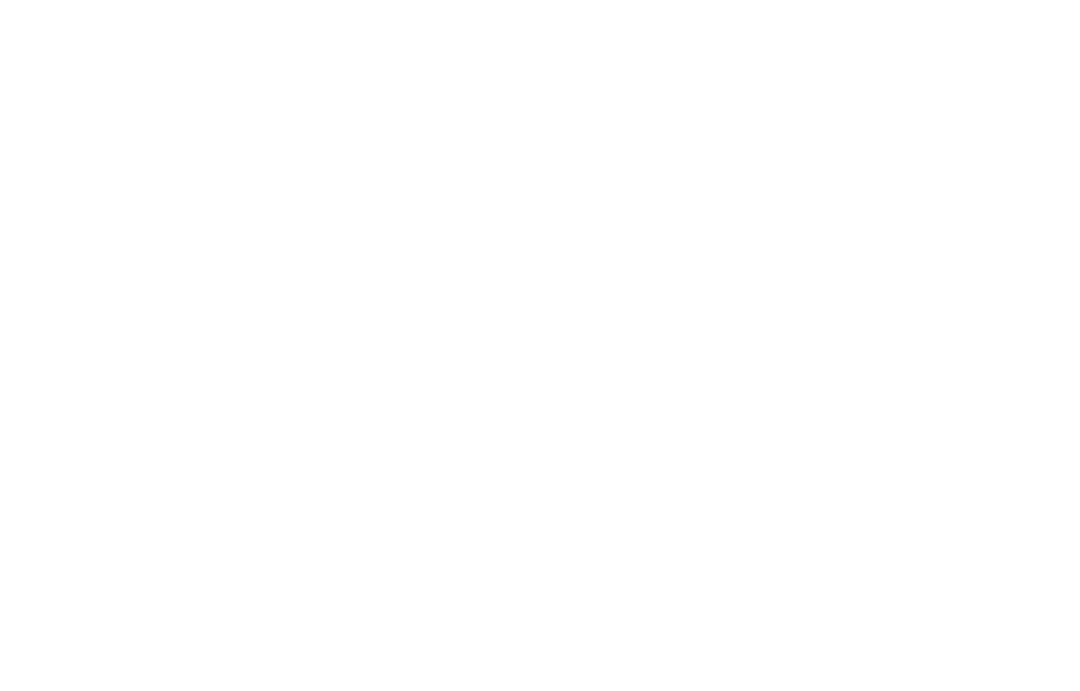 scroll, scrollTop: 0, scrollLeft: 0, axis: both 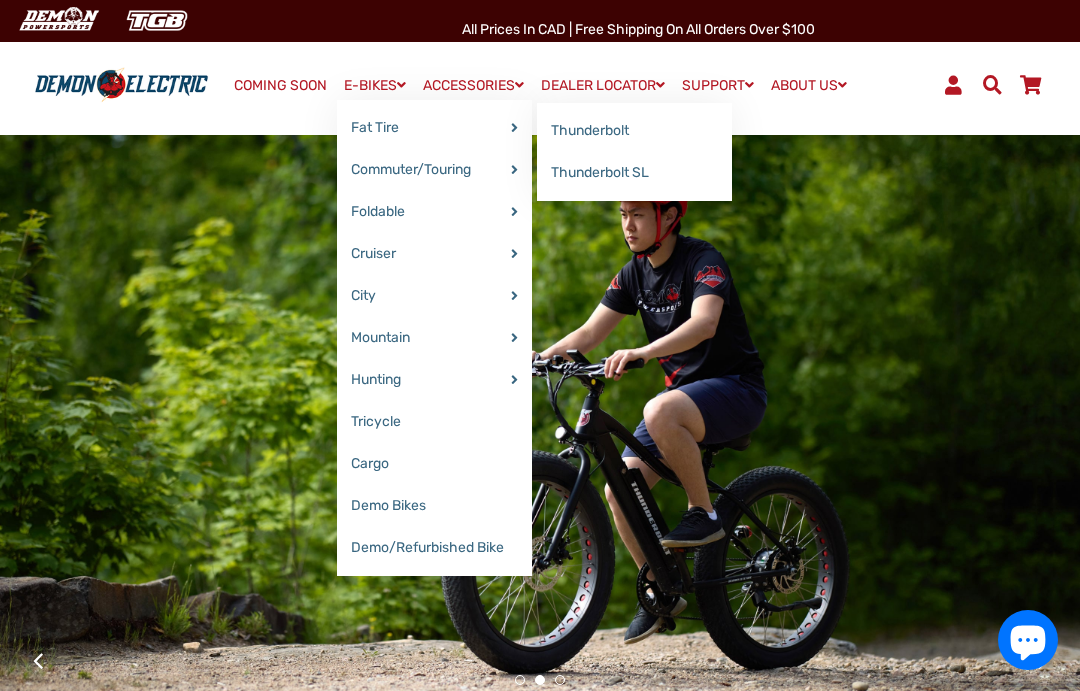 click on "Thunderbolt SL" at bounding box center (634, 173) 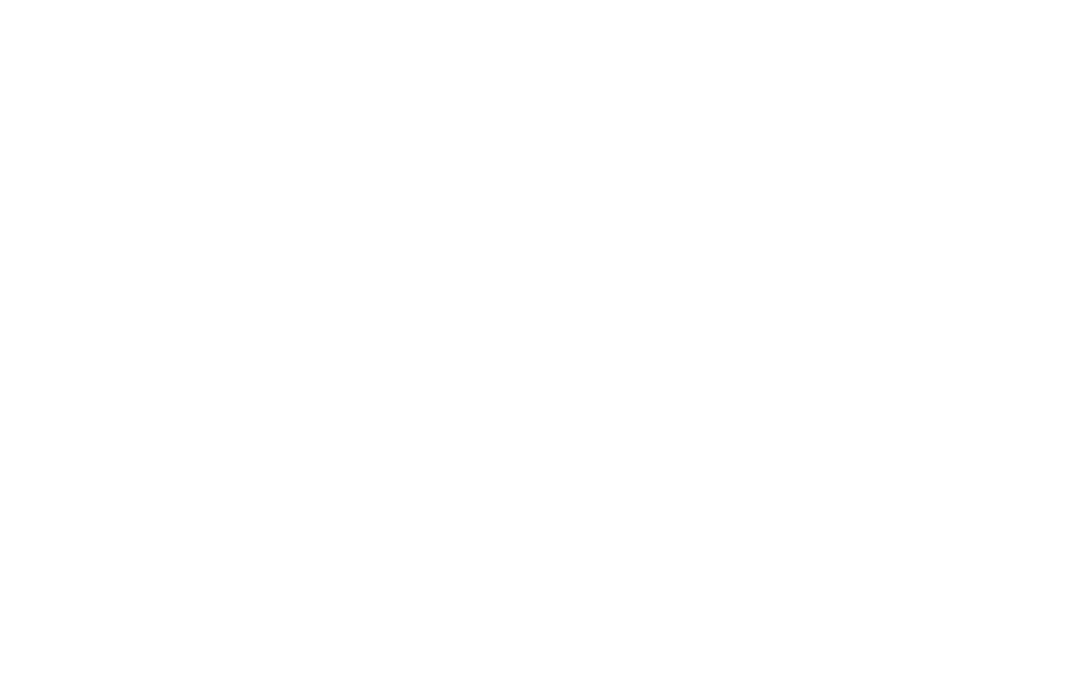 select on "******" 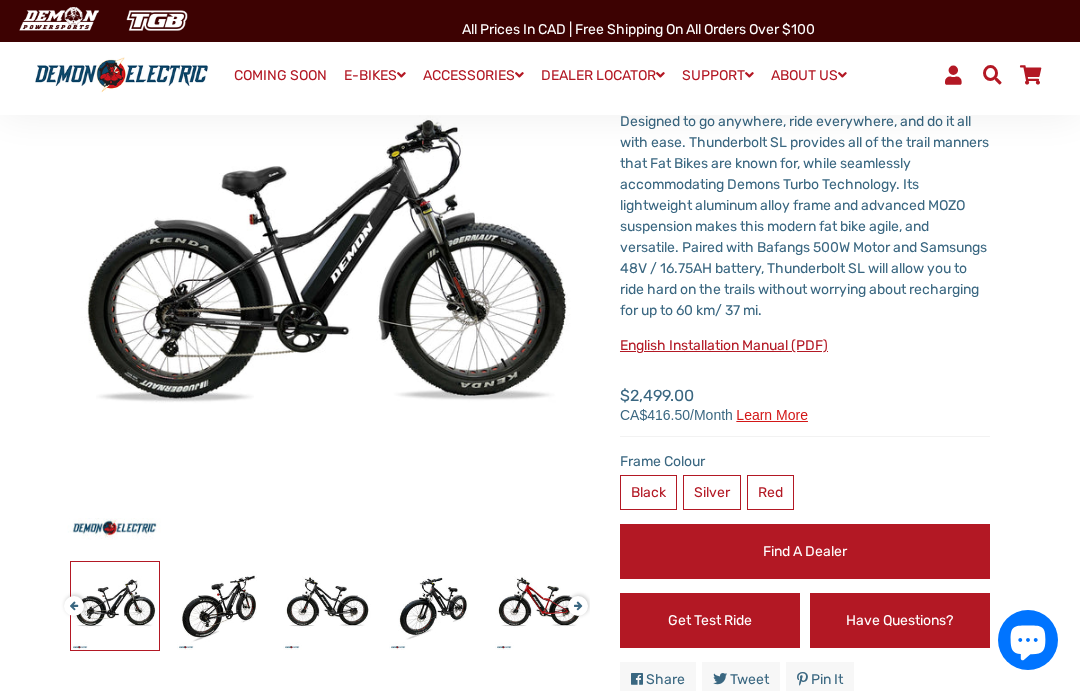 scroll, scrollTop: 223, scrollLeft: 0, axis: vertical 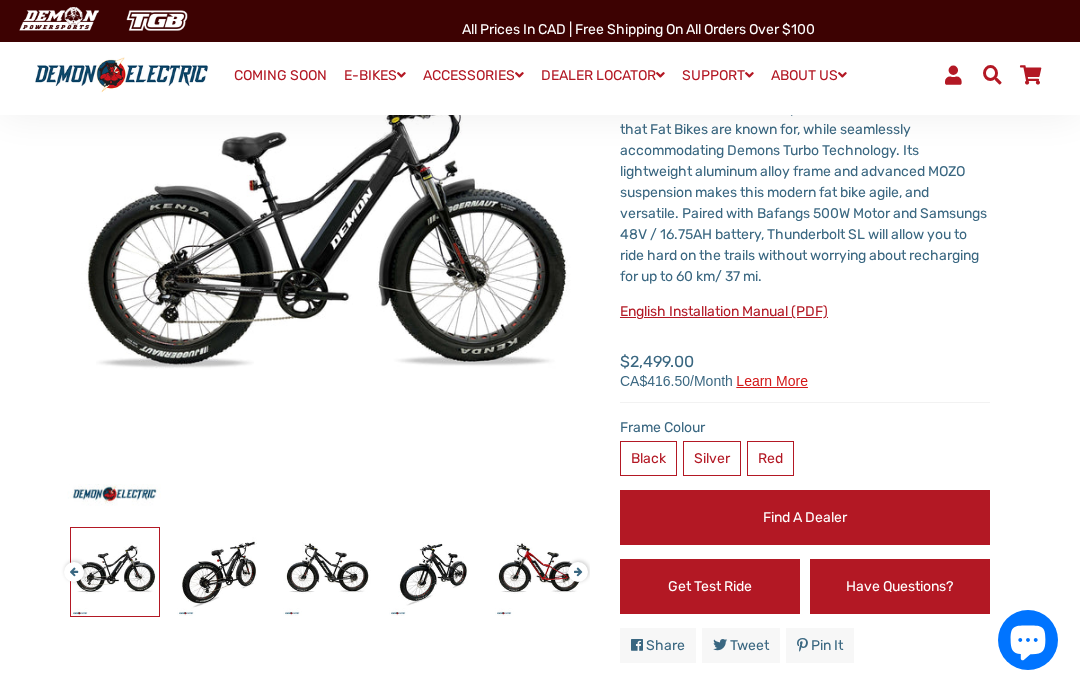 click on "Silver" at bounding box center [712, 458] 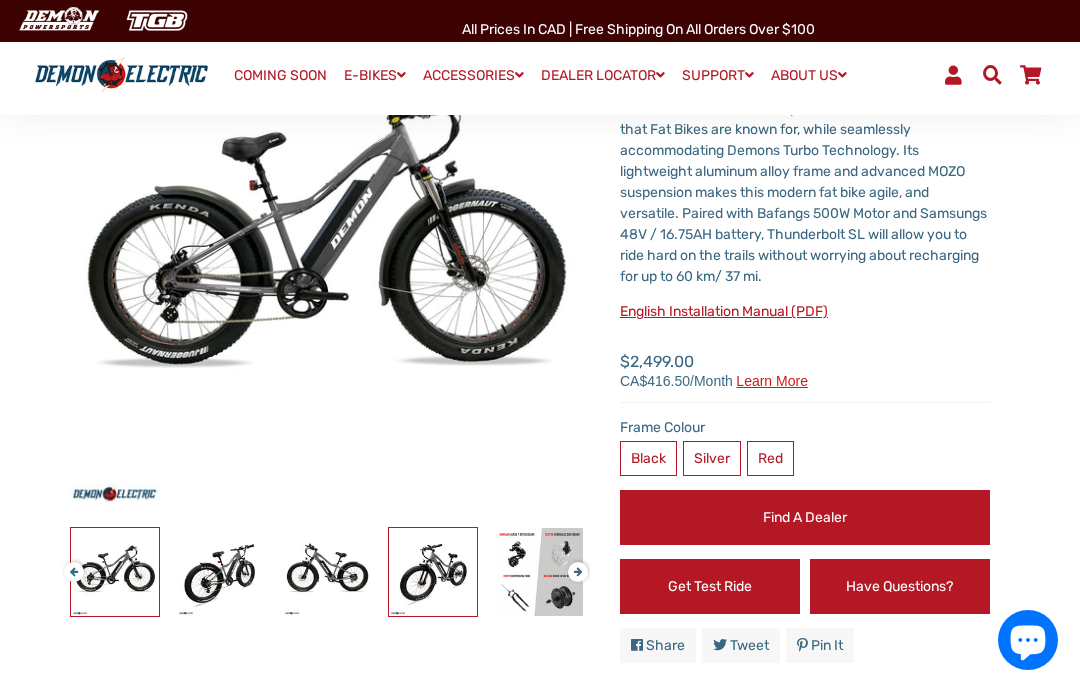 click at bounding box center [433, 572] 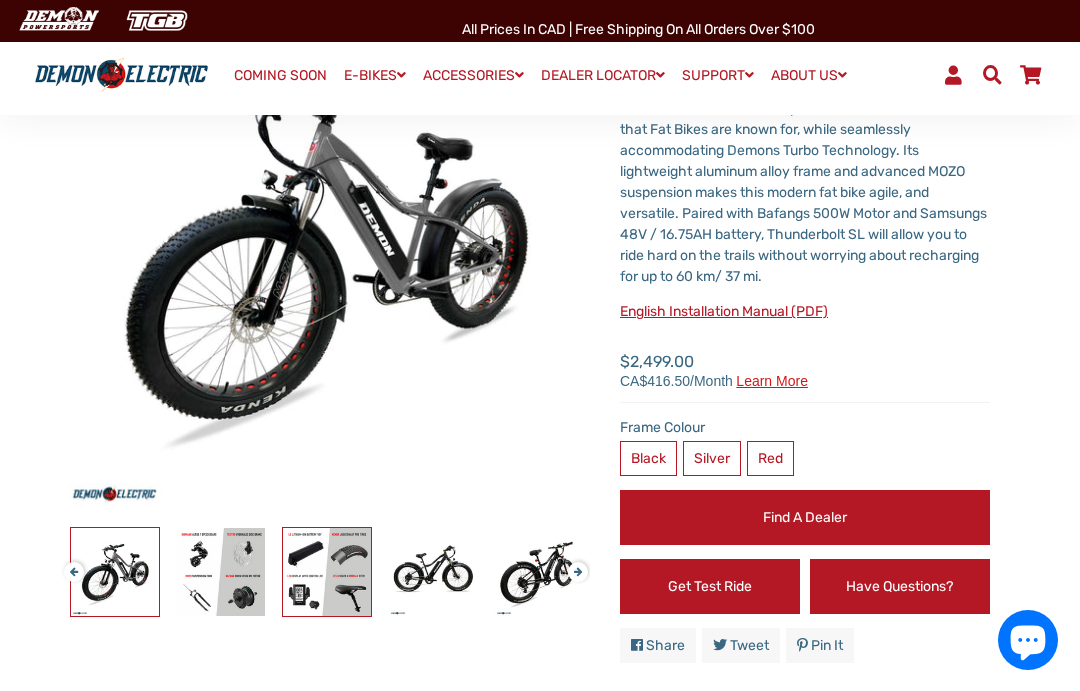 click at bounding box center (327, 572) 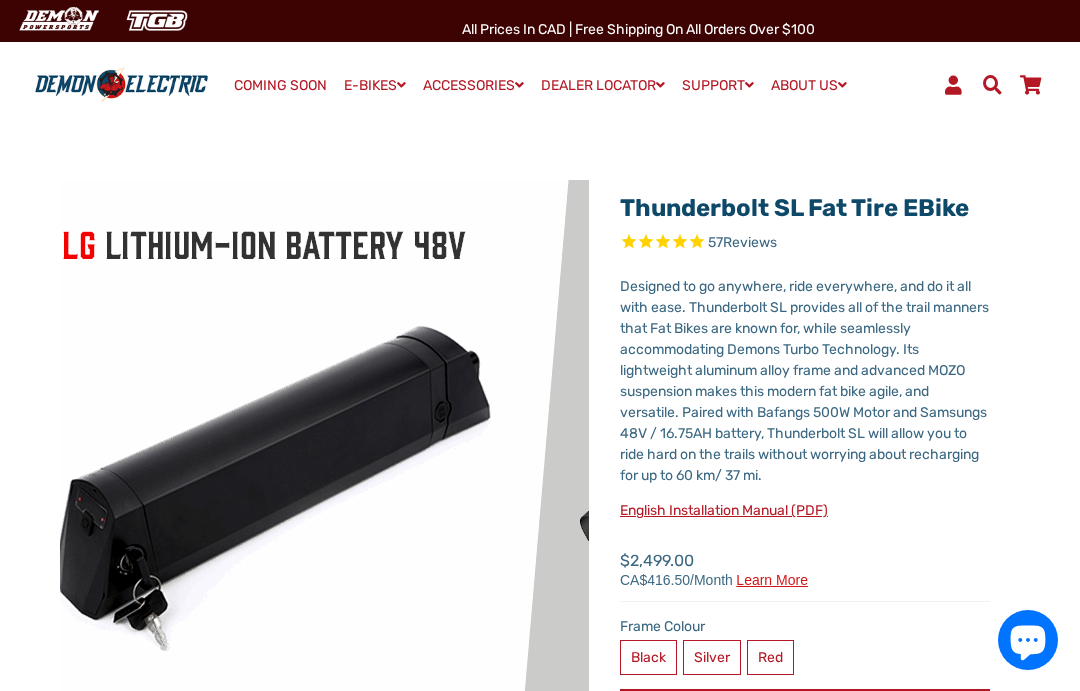scroll, scrollTop: 0, scrollLeft: 0, axis: both 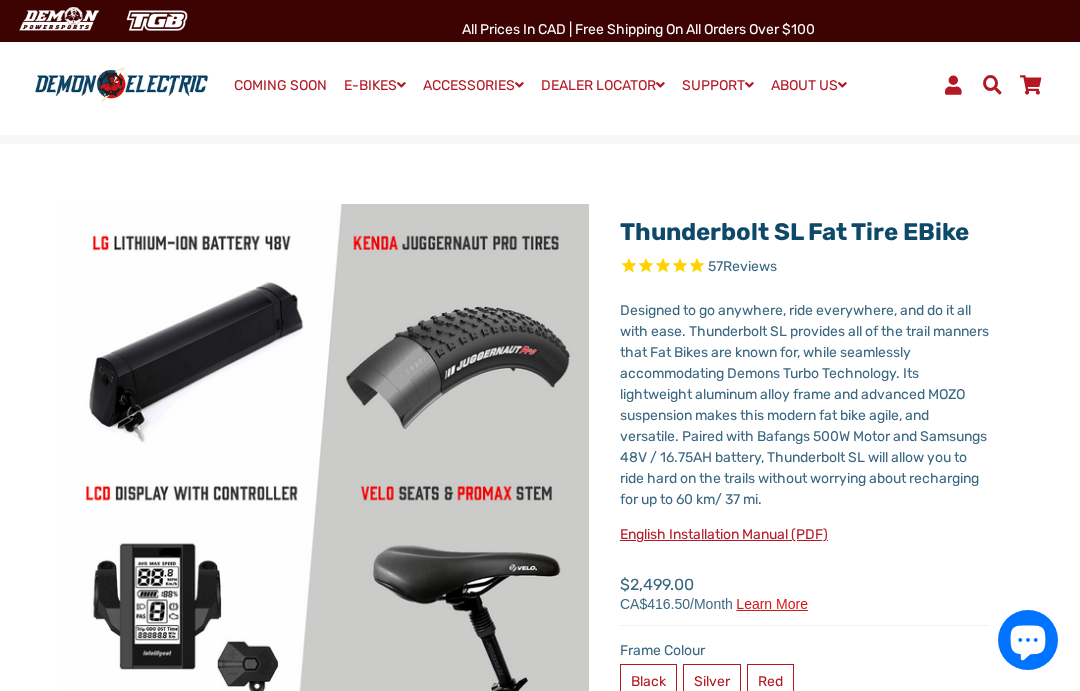 click on "Thunderbolt SL Fat Tire eBike
57  Reviews" at bounding box center (540, 523) 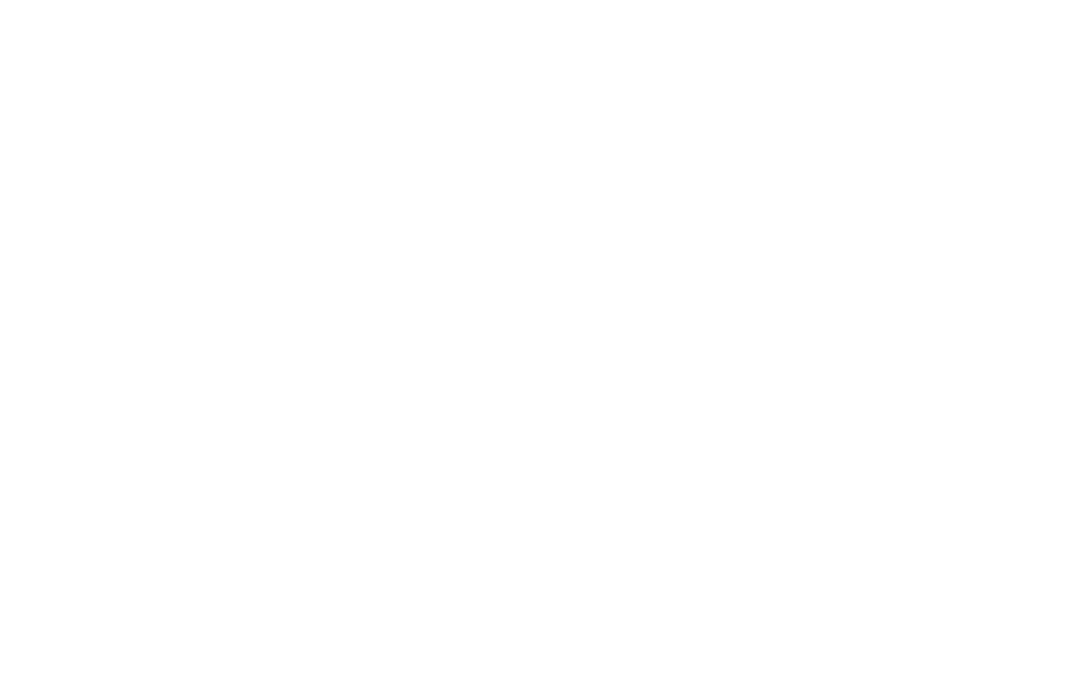 scroll, scrollTop: 0, scrollLeft: 0, axis: both 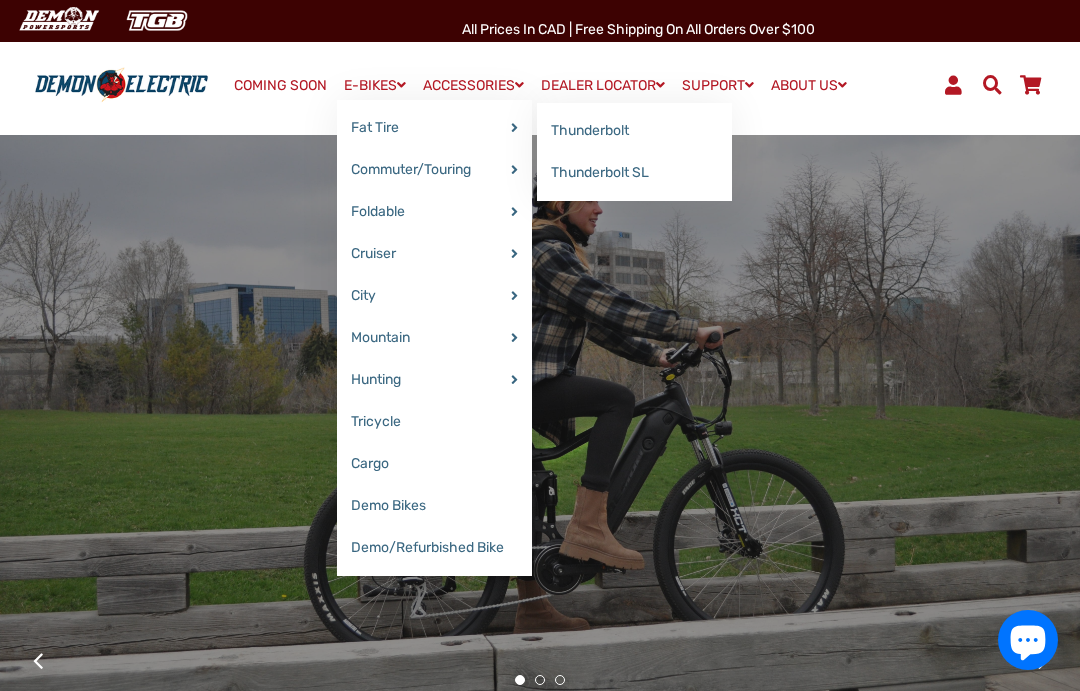 click on "Thunderbolt SL" at bounding box center [634, 173] 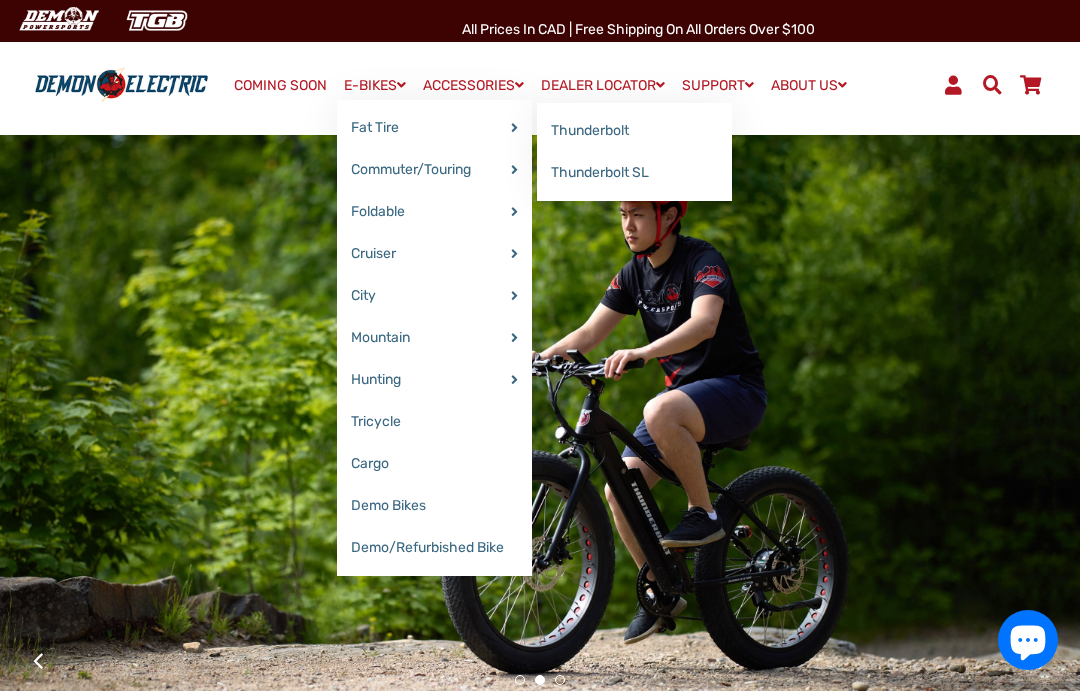 click on "Thunderbolt SL" at bounding box center (634, 173) 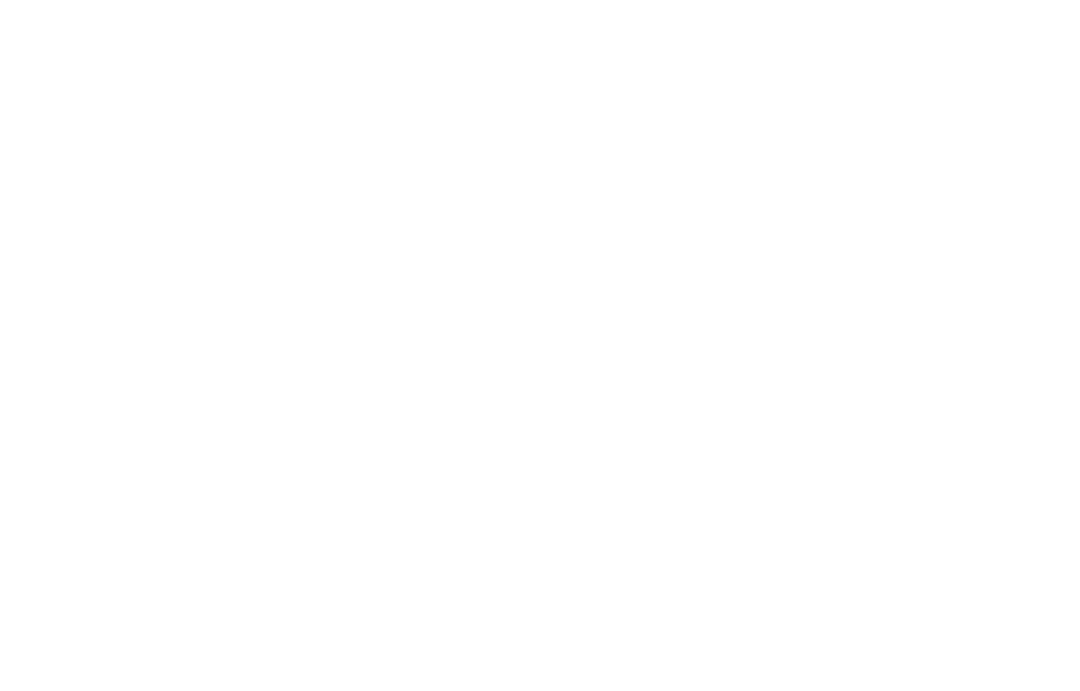 select on "******" 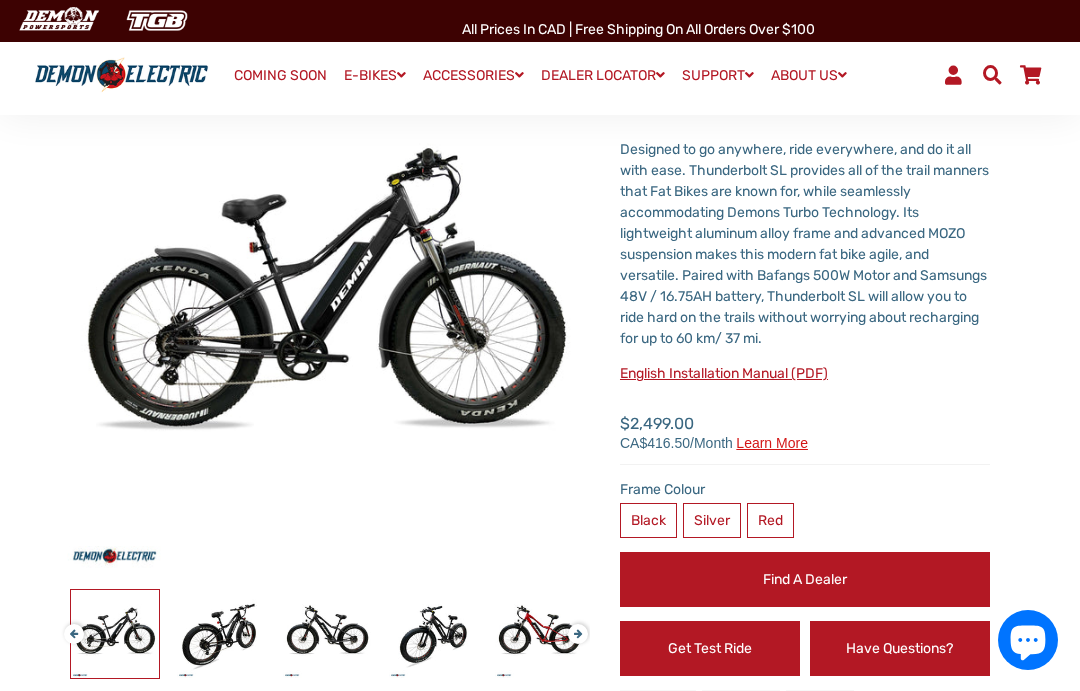 scroll, scrollTop: 166, scrollLeft: 0, axis: vertical 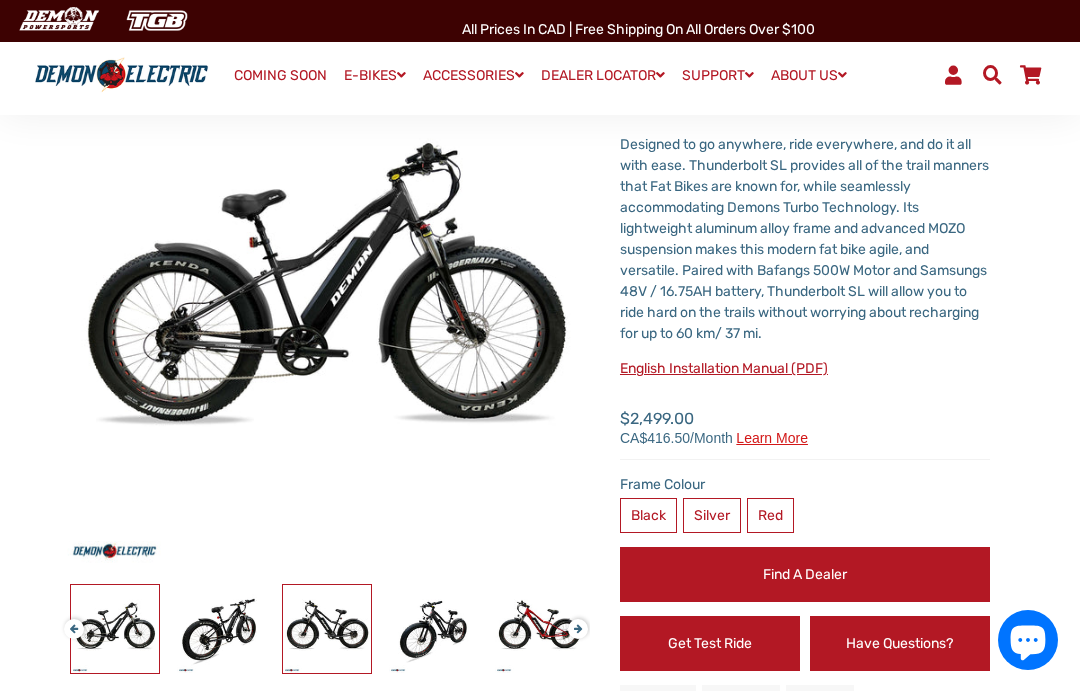 click at bounding box center (327, 629) 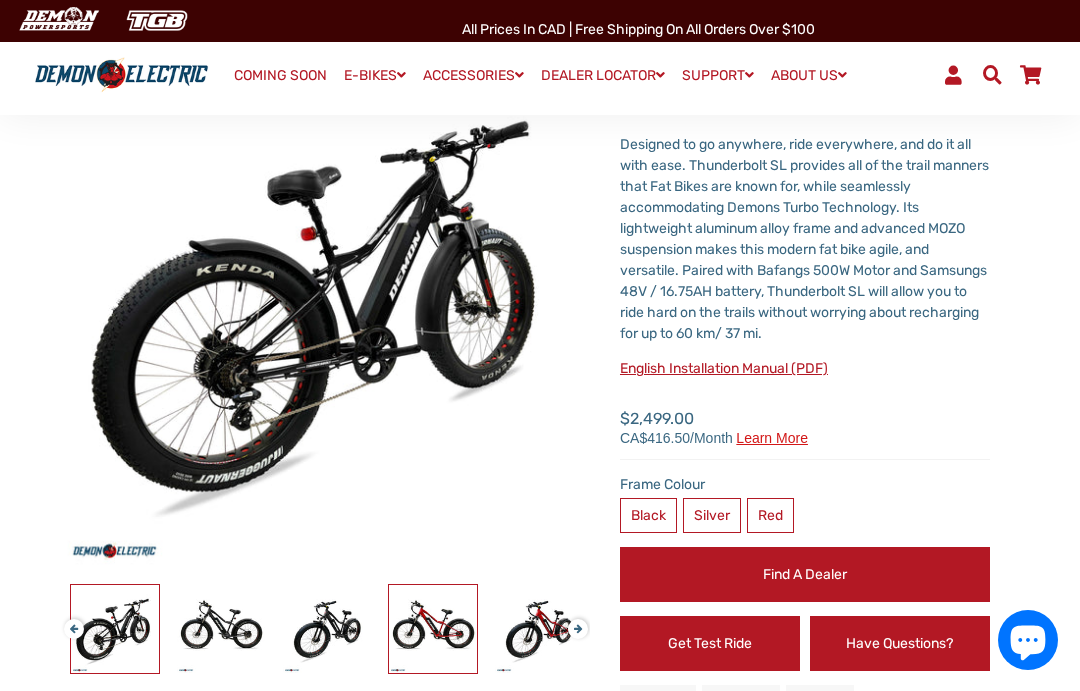 click at bounding box center (433, 629) 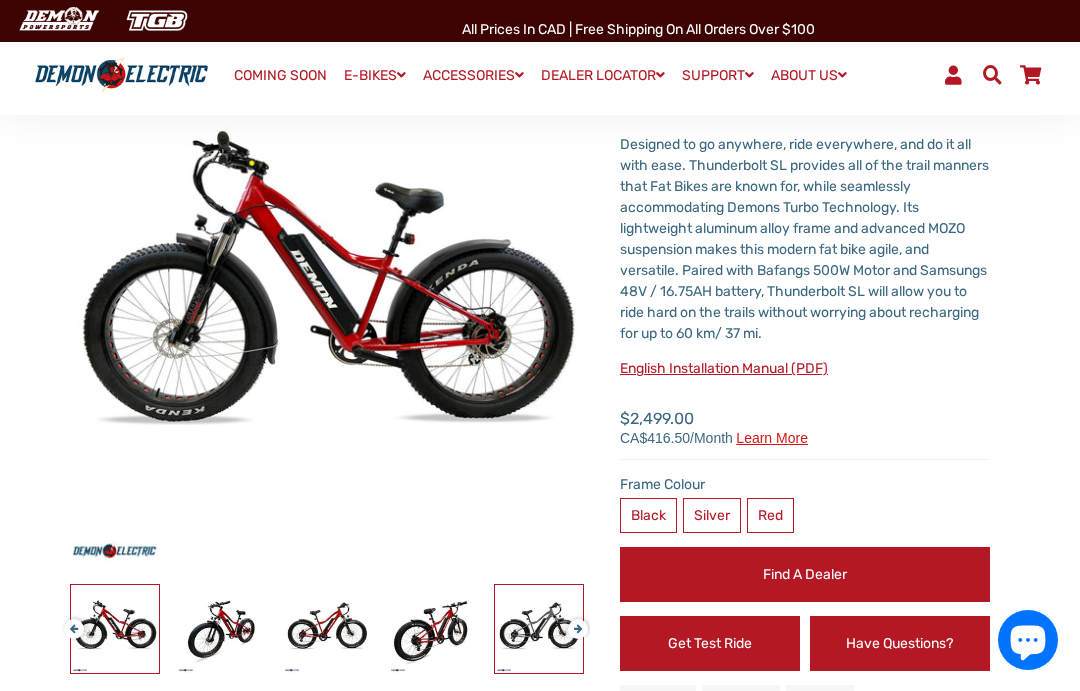 click at bounding box center [539, 629] 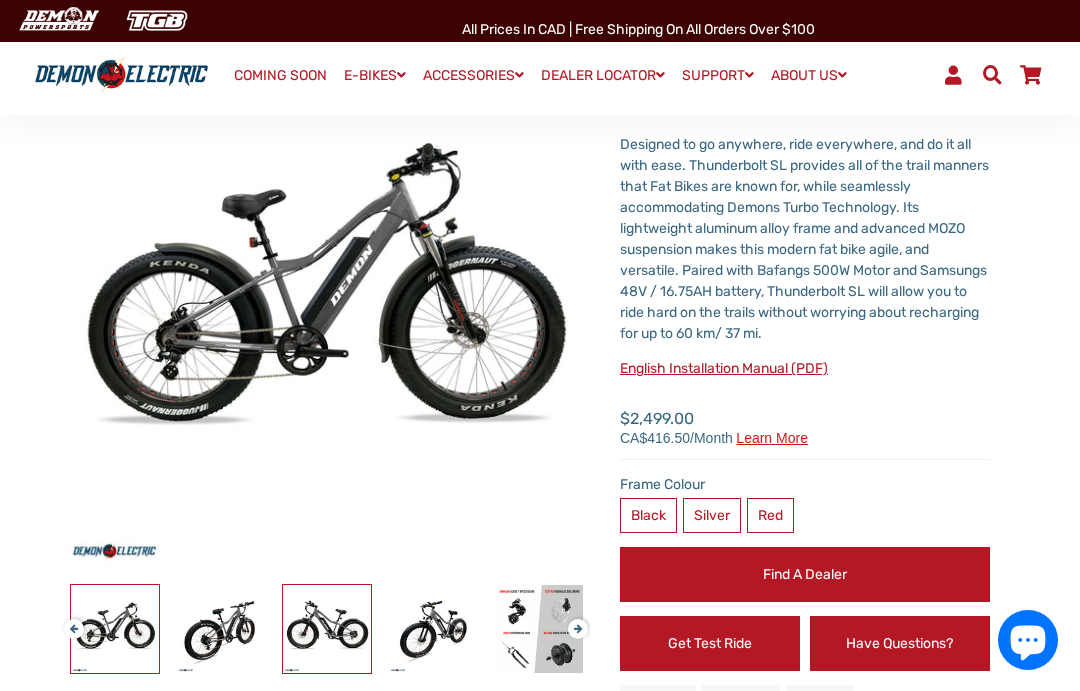 click at bounding box center (327, 629) 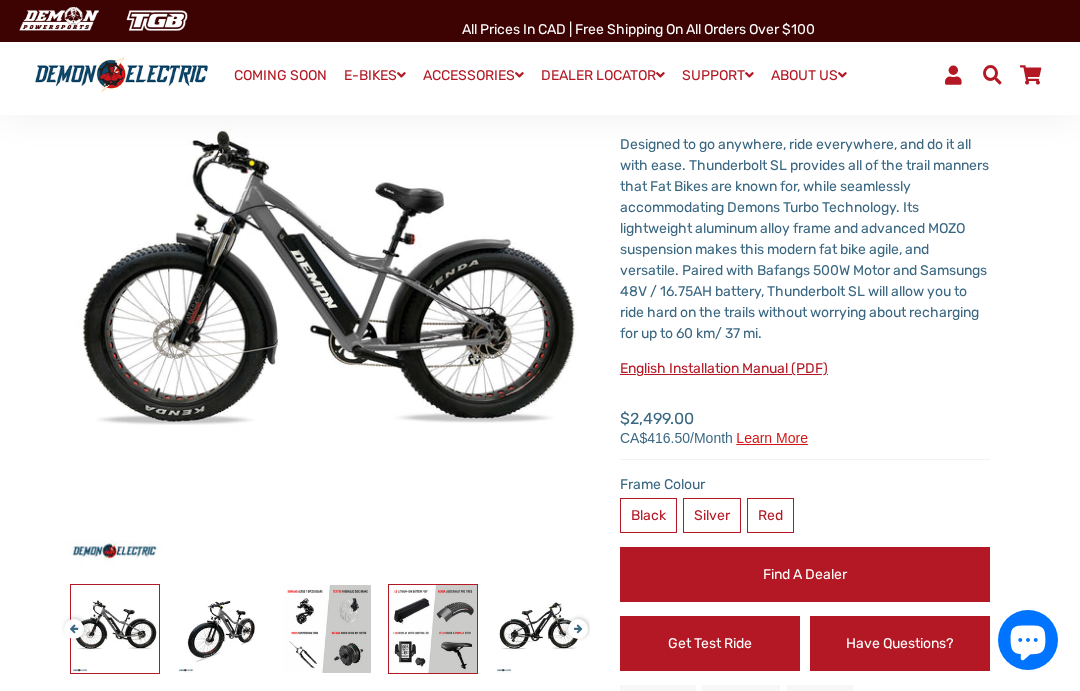 click at bounding box center (433, 629) 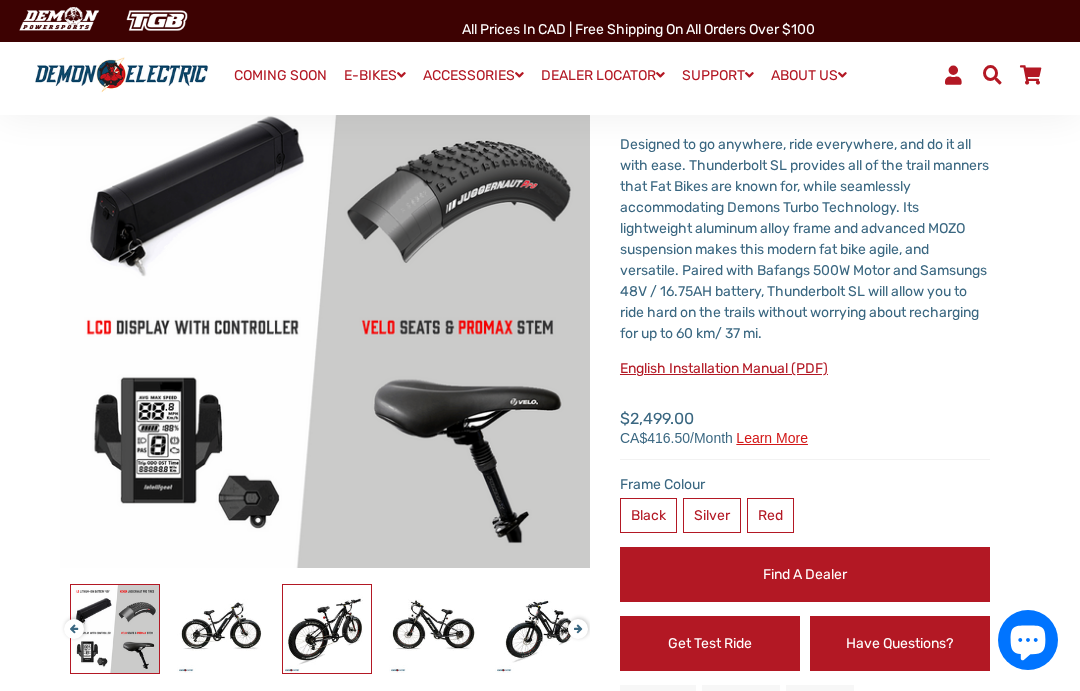 click at bounding box center [327, 629] 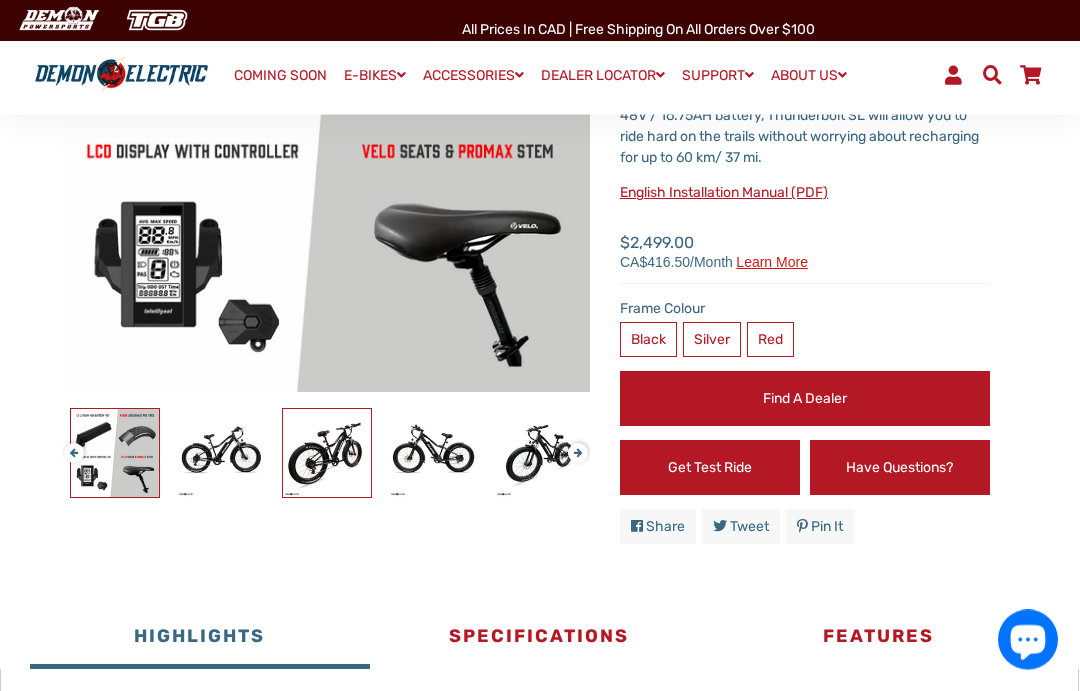 scroll, scrollTop: 342, scrollLeft: 0, axis: vertical 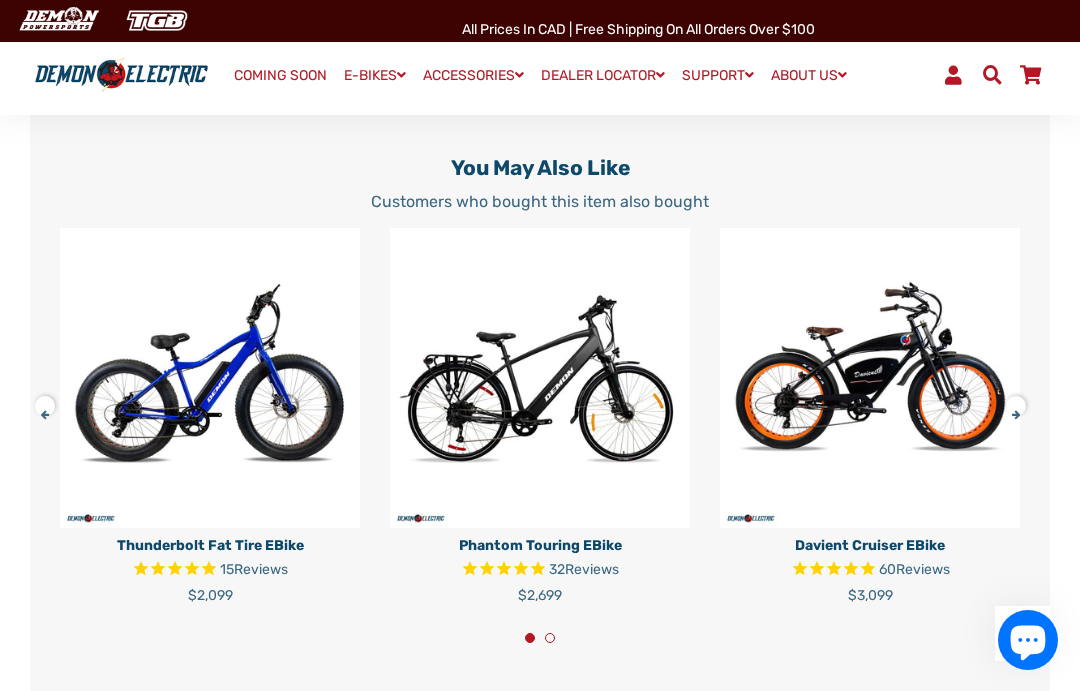 click at bounding box center [210, 378] 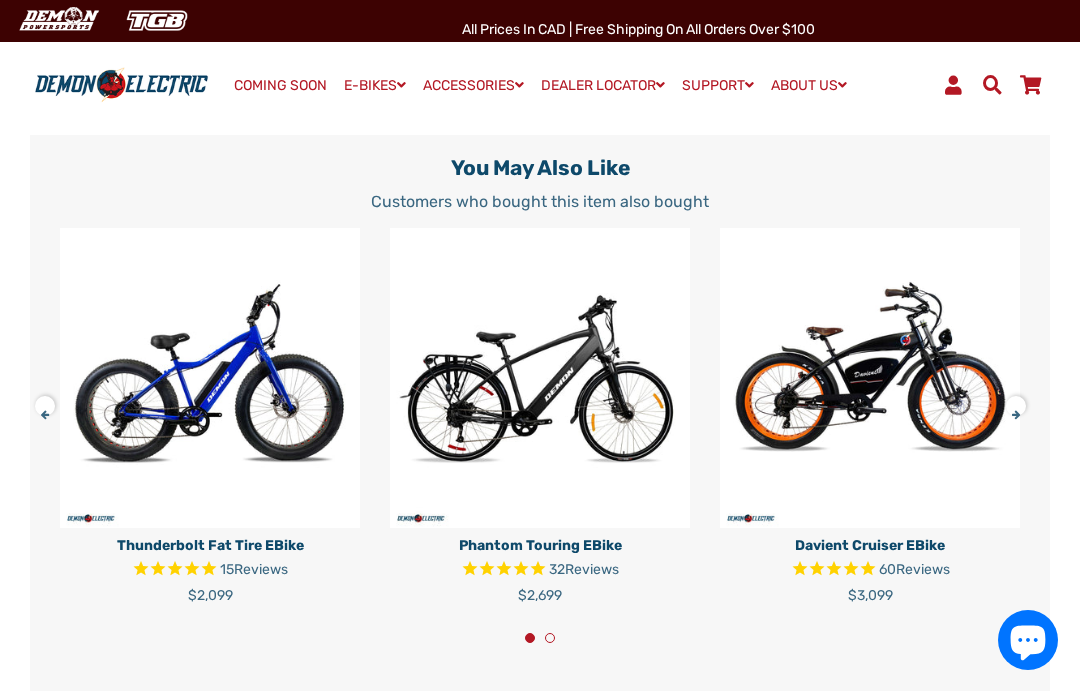 scroll, scrollTop: 4227, scrollLeft: 0, axis: vertical 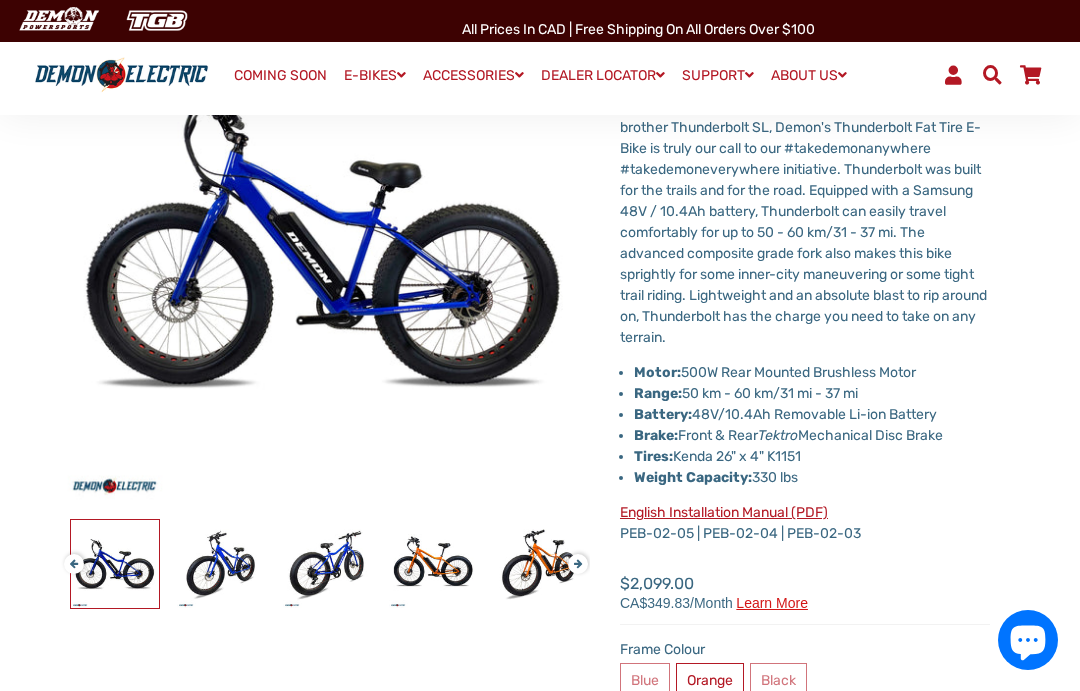 click on "Demon Electric
Thunderbolt Fat Tire eBike
Next" at bounding box center [310, 436] 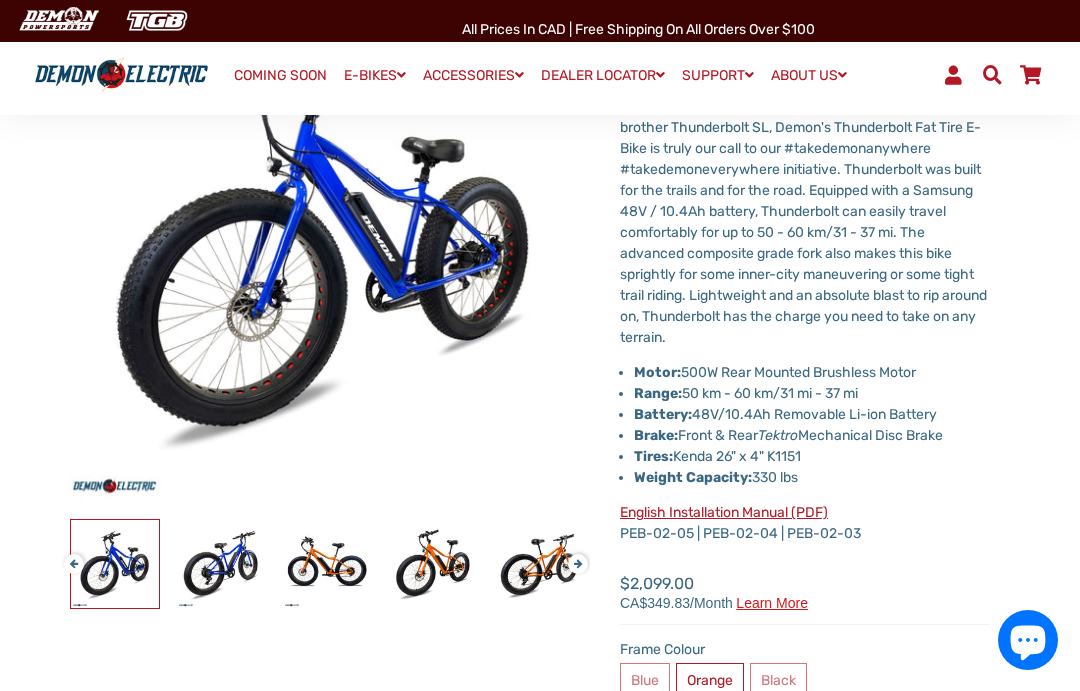 click on "Next" at bounding box center (574, 555) 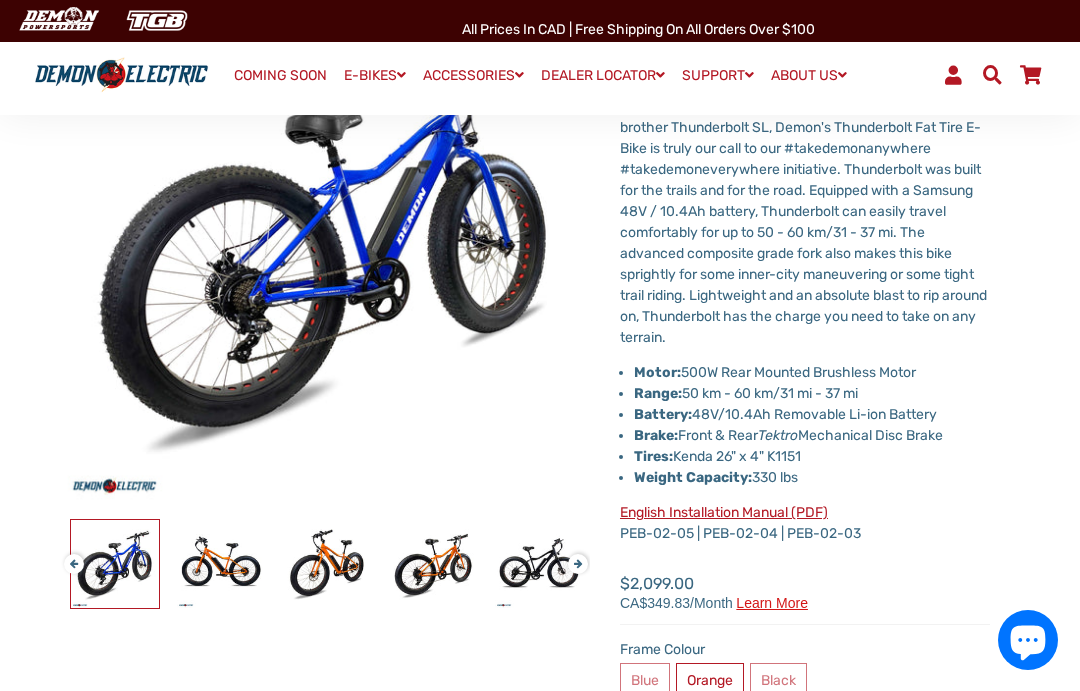 click on "Next" at bounding box center [574, 555] 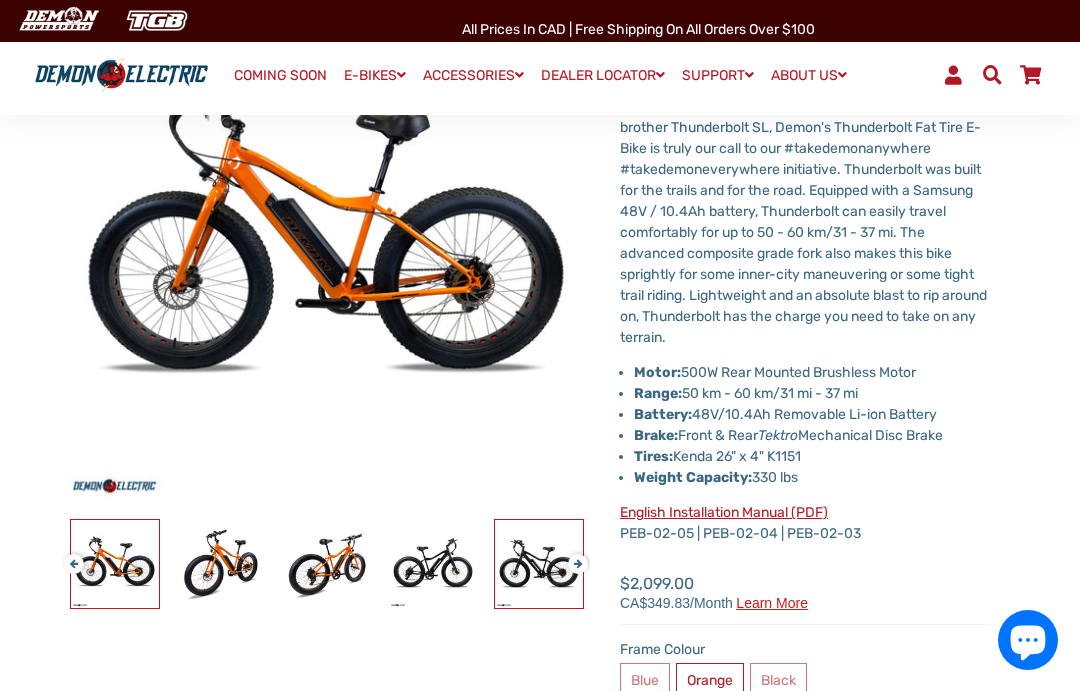 click at bounding box center (539, 564) 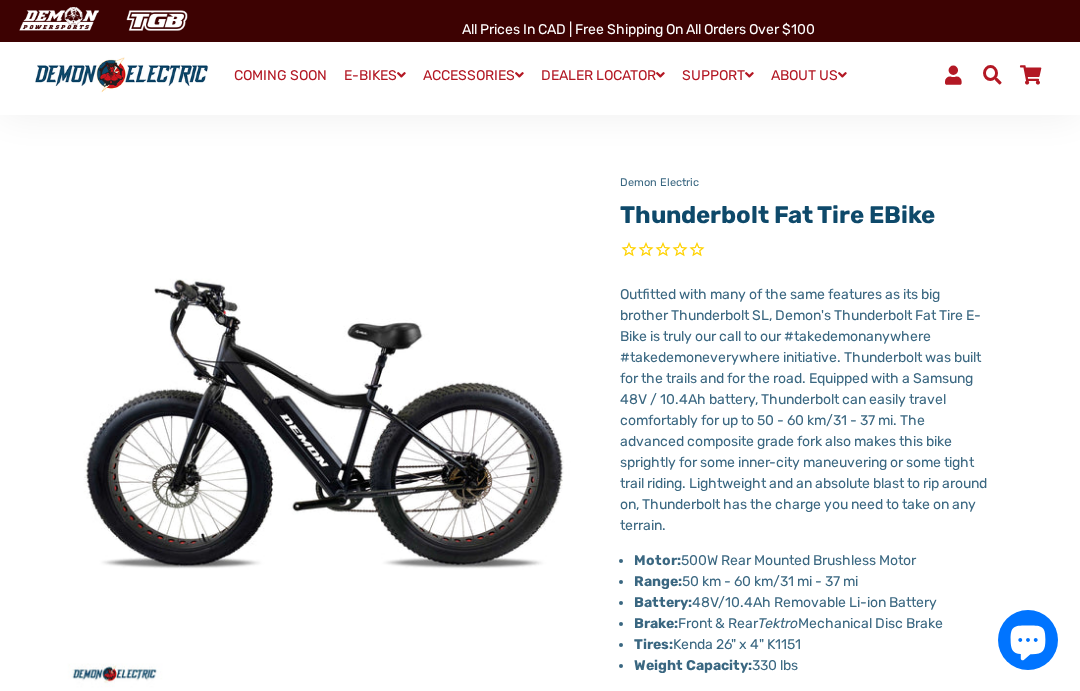 scroll, scrollTop: 0, scrollLeft: 0, axis: both 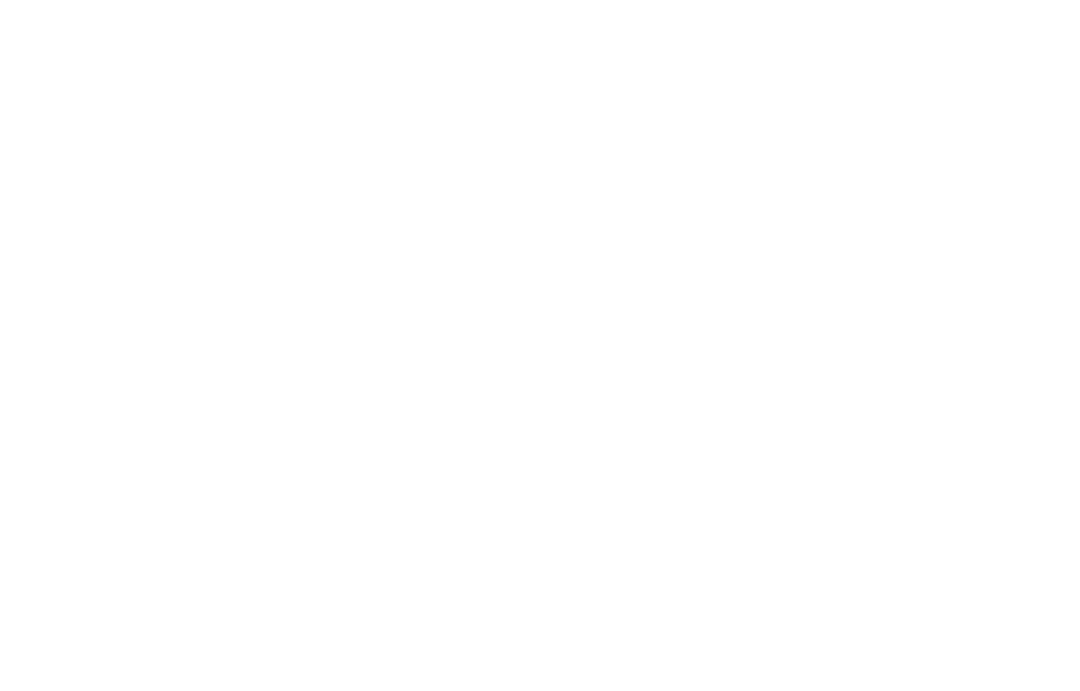 select on "******" 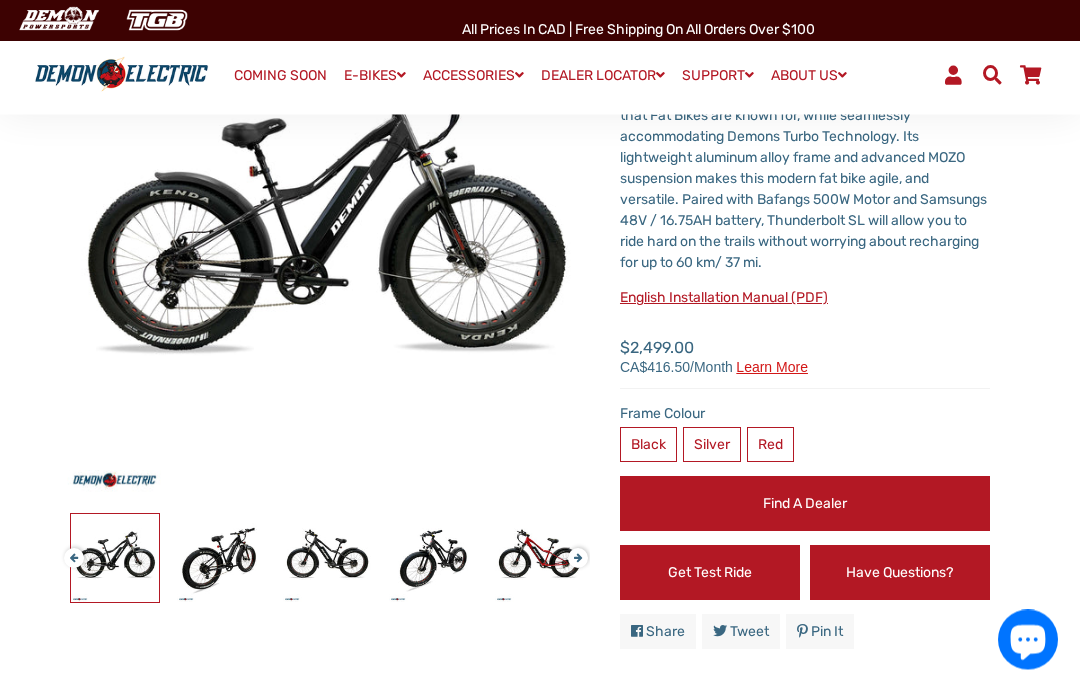 scroll, scrollTop: 236, scrollLeft: 0, axis: vertical 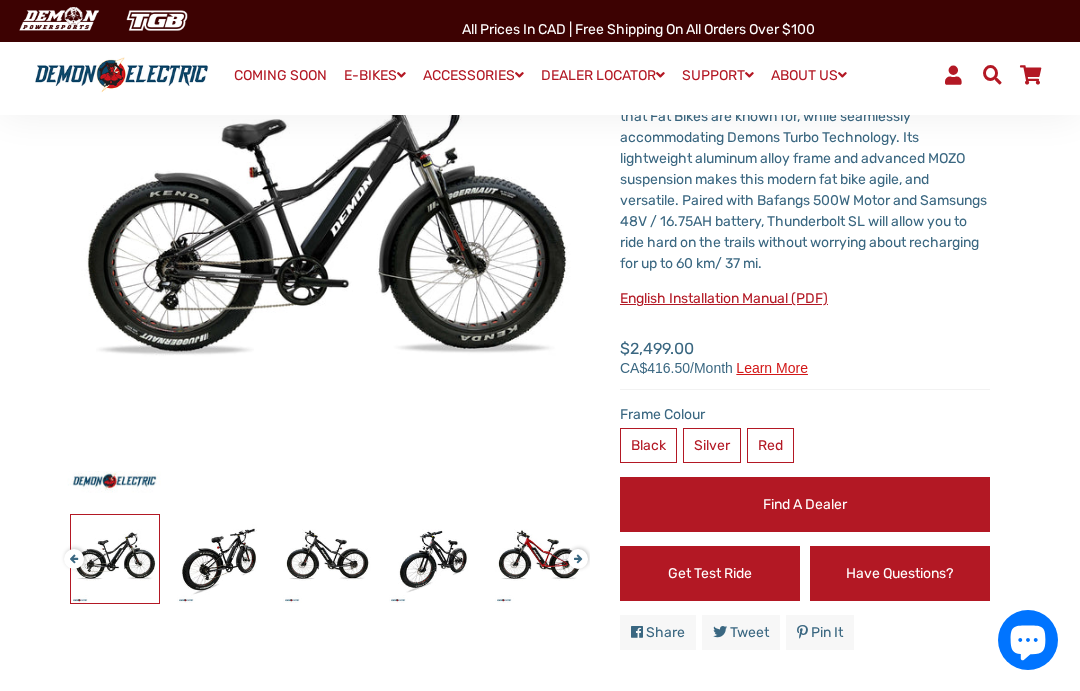 click at bounding box center [115, 559] 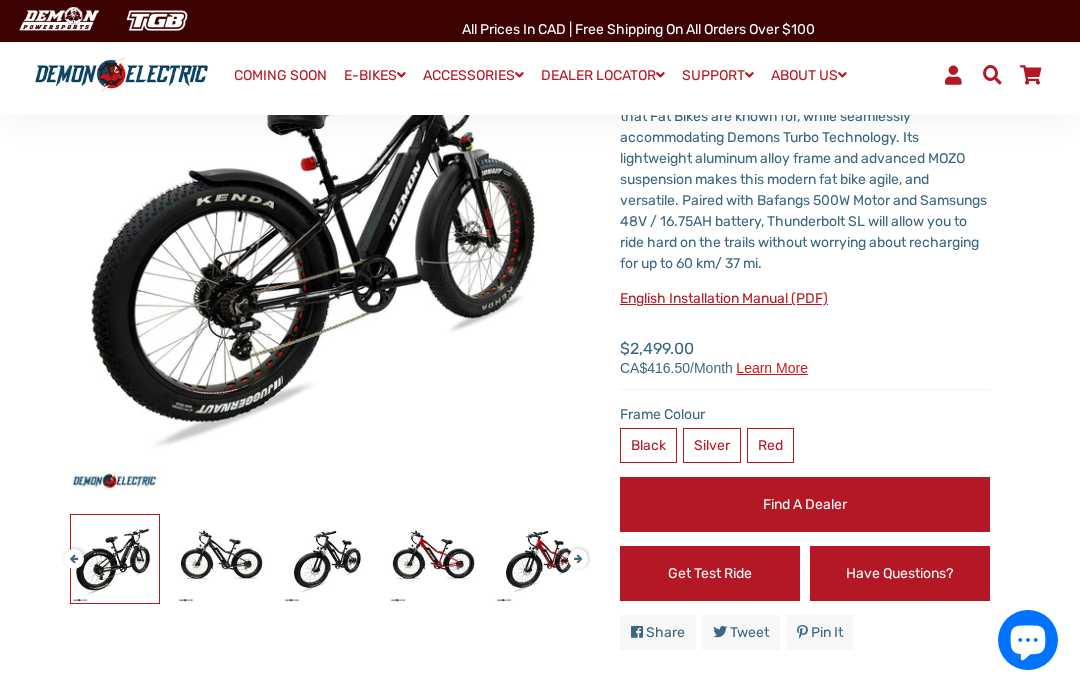click on "Next" at bounding box center [574, 550] 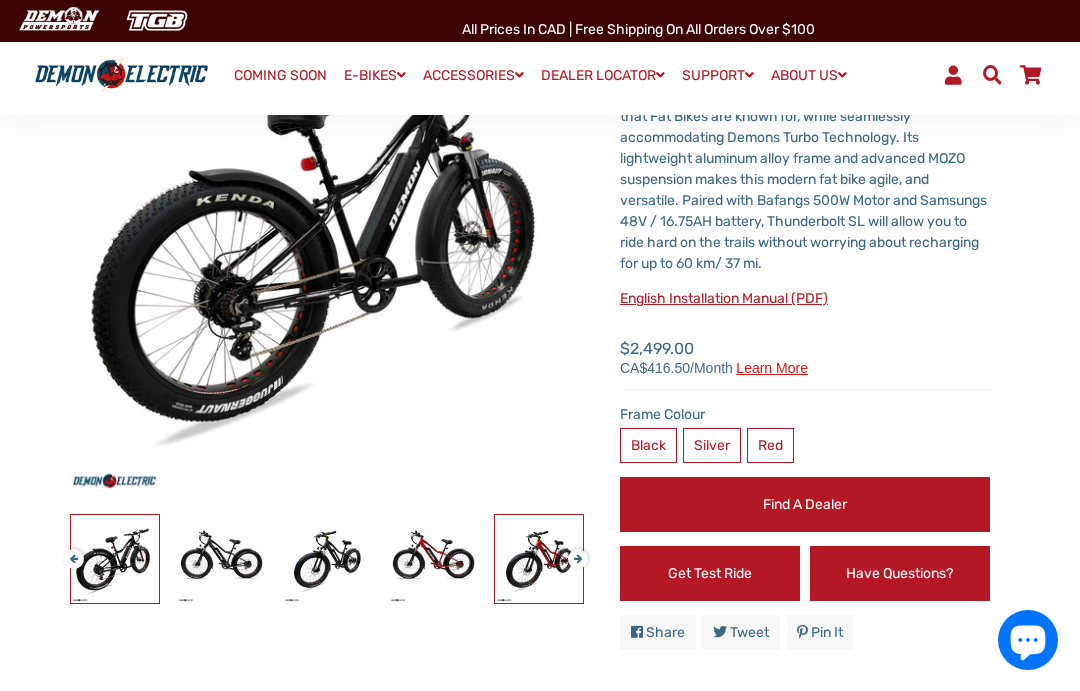 click at bounding box center (539, 559) 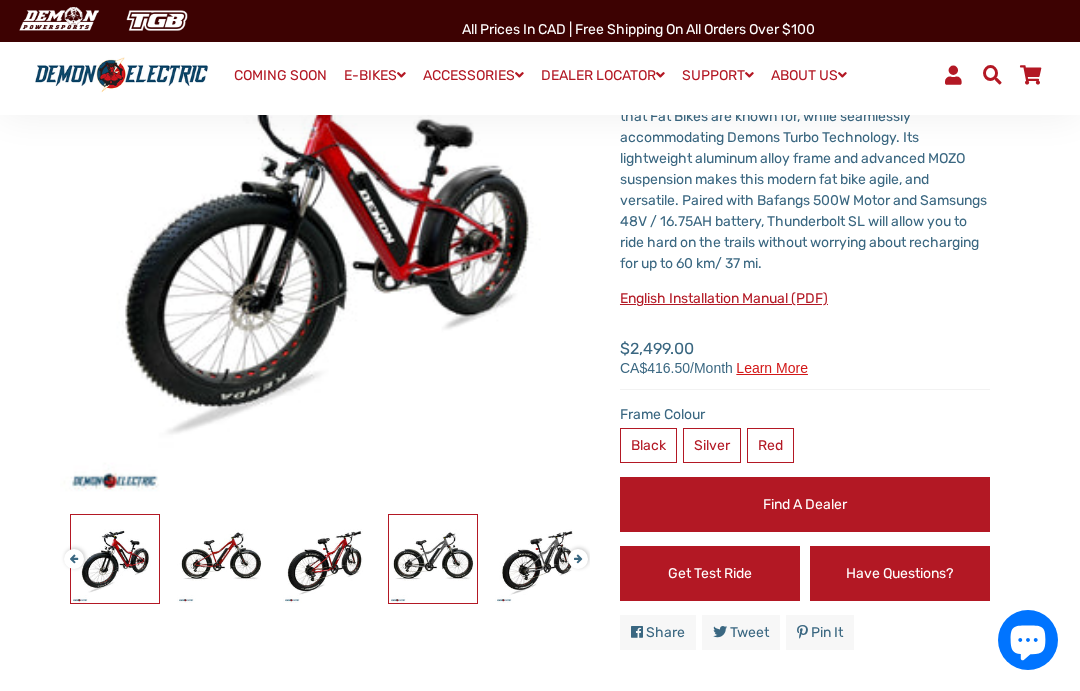 click at bounding box center (433, 559) 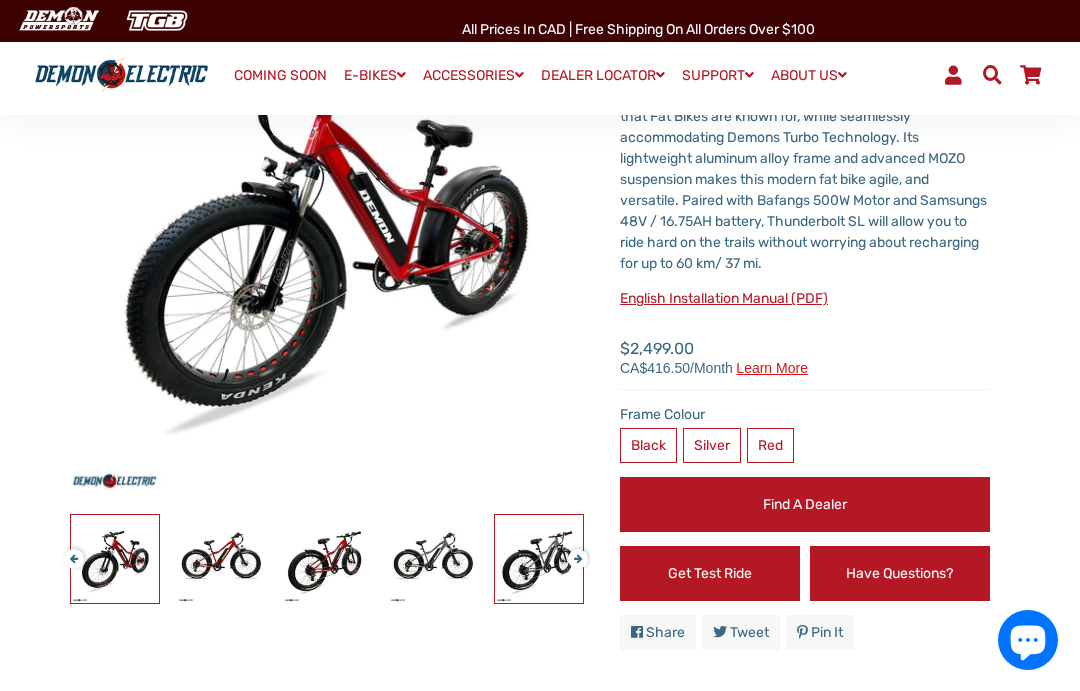 click at bounding box center [539, 559] 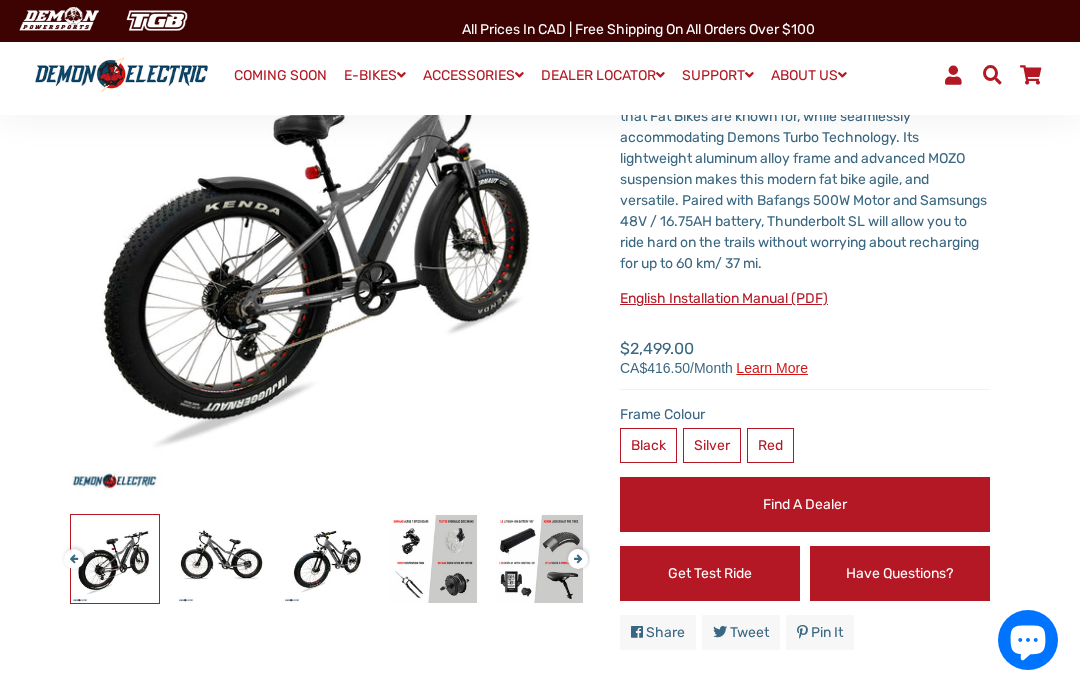 click on "Thunderbolt SL Fat Tire eBike
57  Reviews
Next" at bounding box center (310, 317) 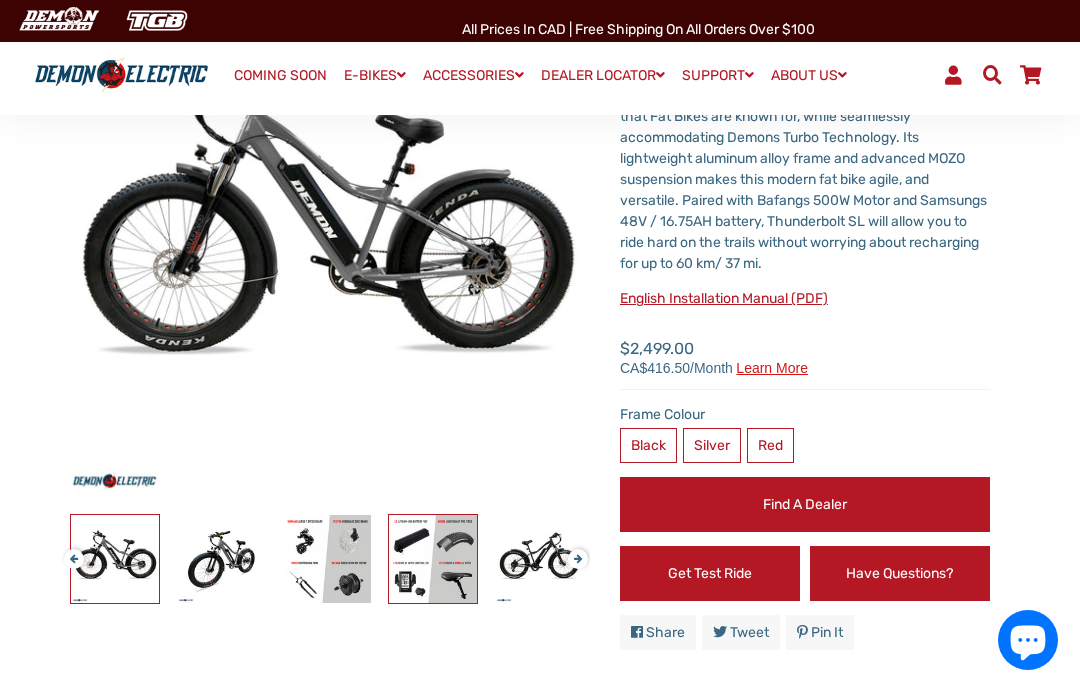 click at bounding box center [433, 559] 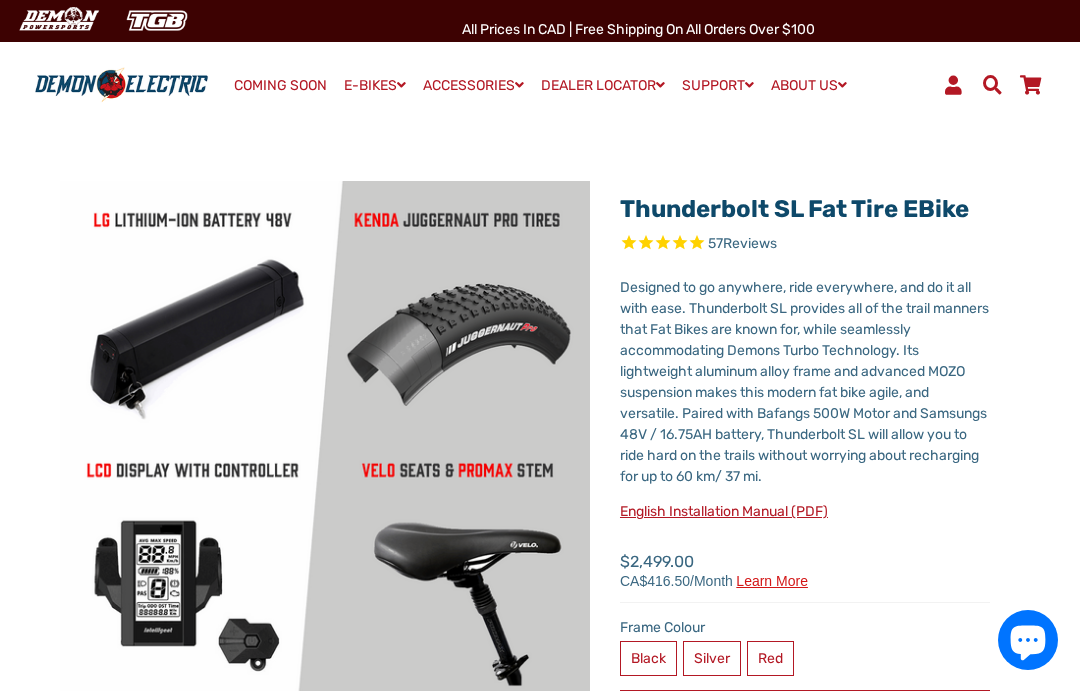 scroll, scrollTop: 22, scrollLeft: 0, axis: vertical 